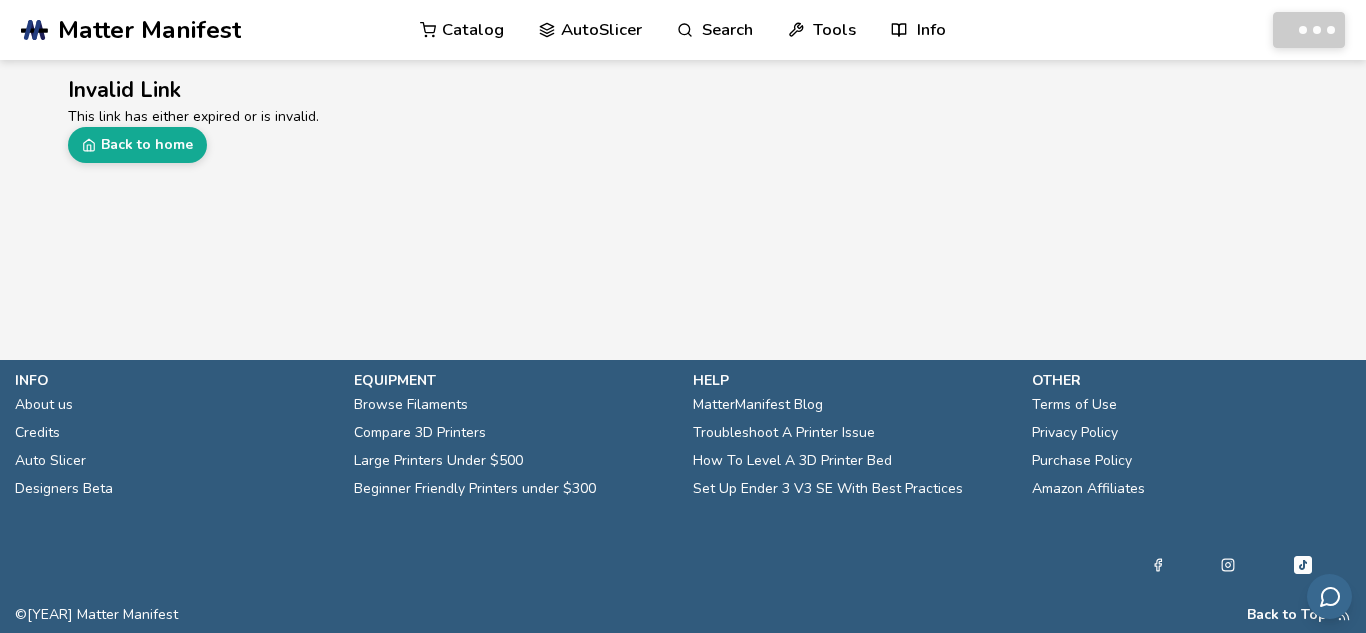 scroll, scrollTop: 0, scrollLeft: 0, axis: both 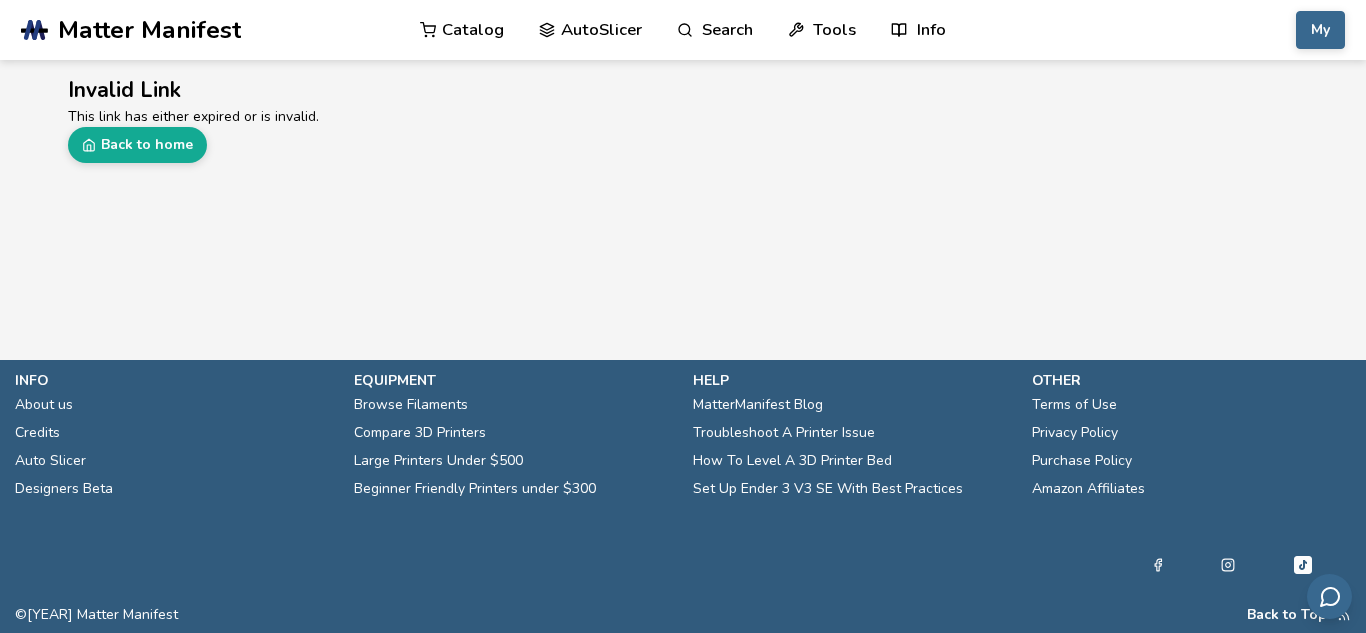 click on "AutoSlicer" at bounding box center (590, 30) 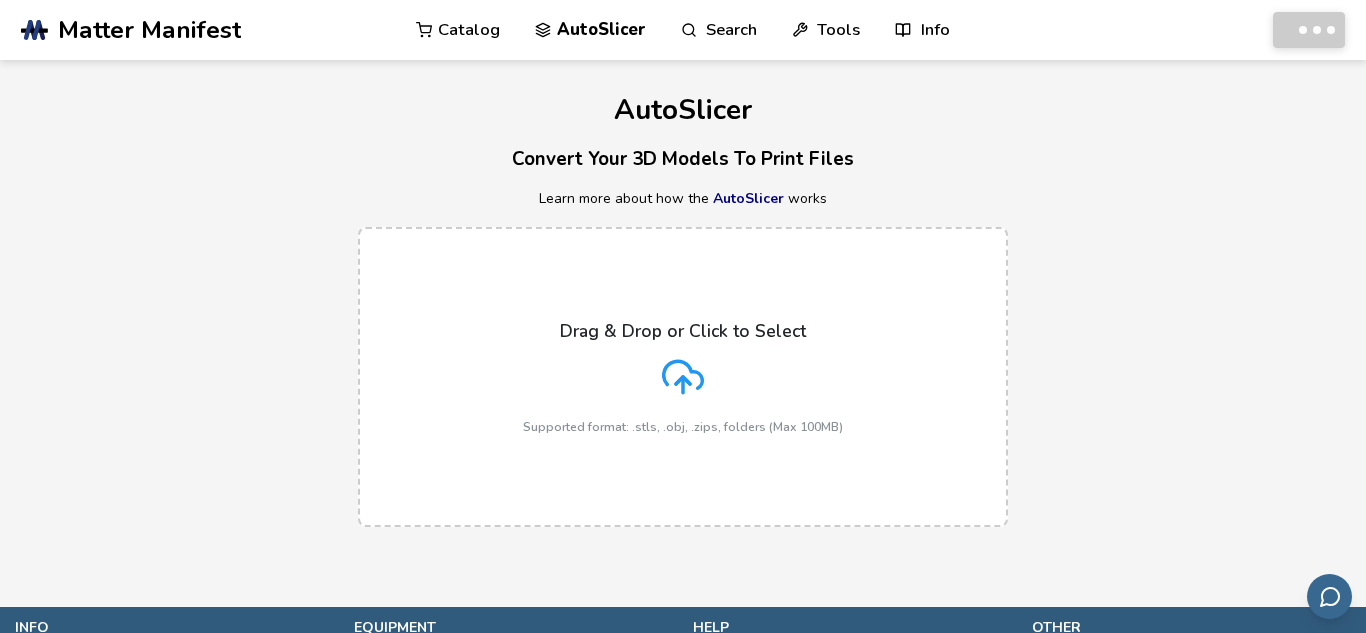 click 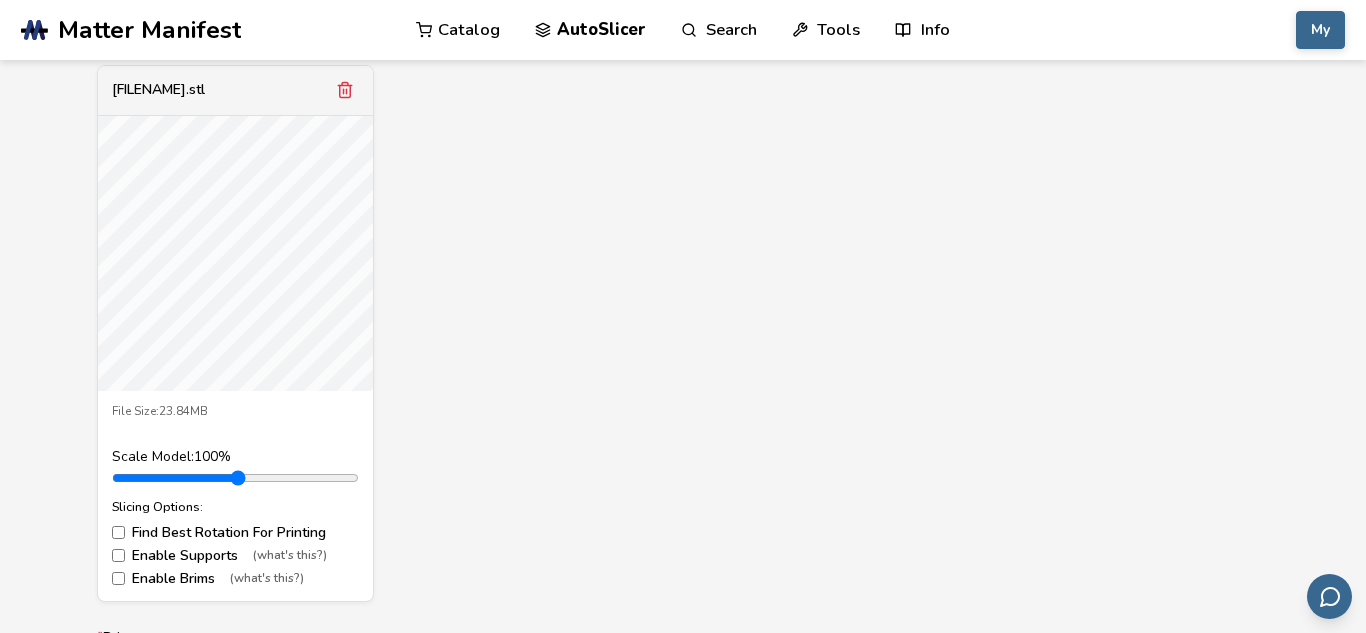 scroll, scrollTop: 712, scrollLeft: 0, axis: vertical 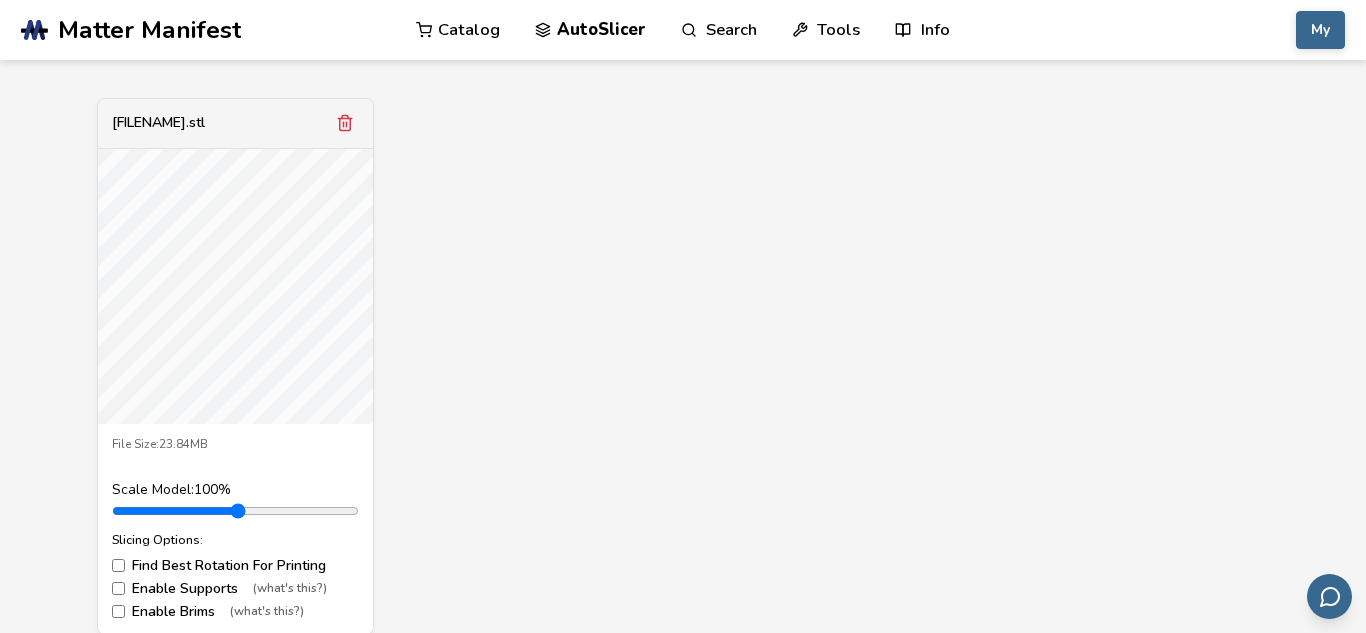 click at bounding box center [235, 511] 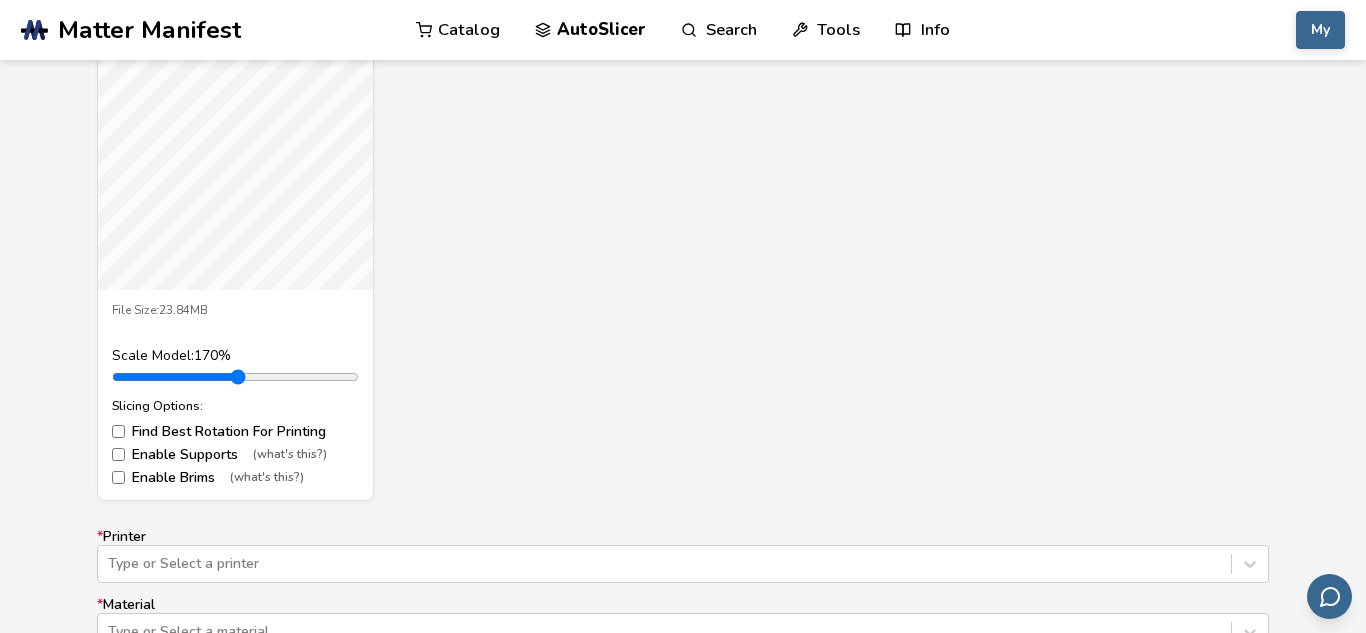 scroll, scrollTop: 849, scrollLeft: 0, axis: vertical 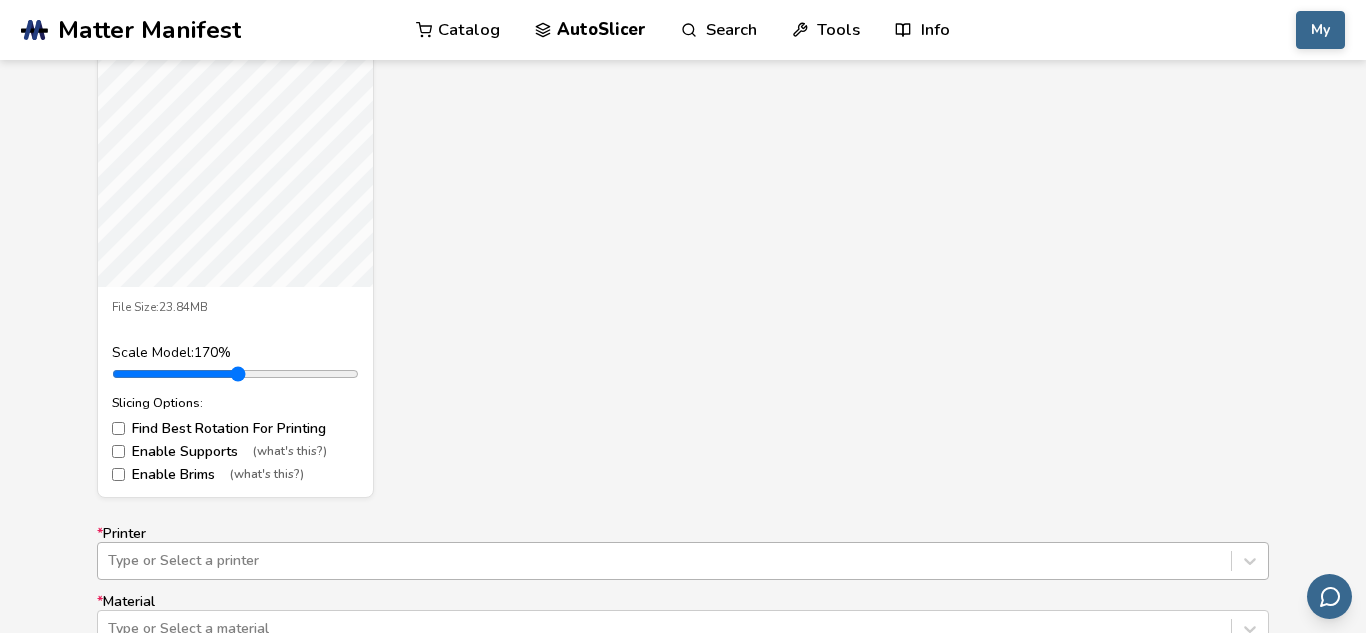 click on "Type or Select a printer" at bounding box center (683, 561) 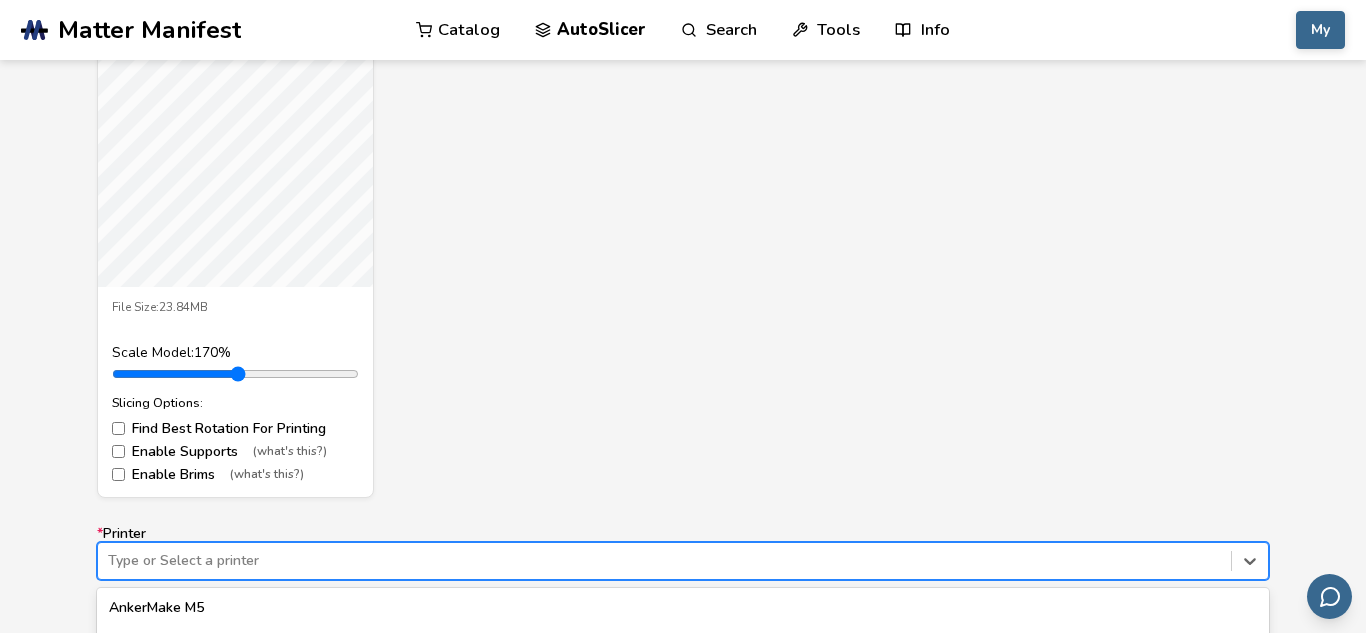 scroll, scrollTop: 1112, scrollLeft: 0, axis: vertical 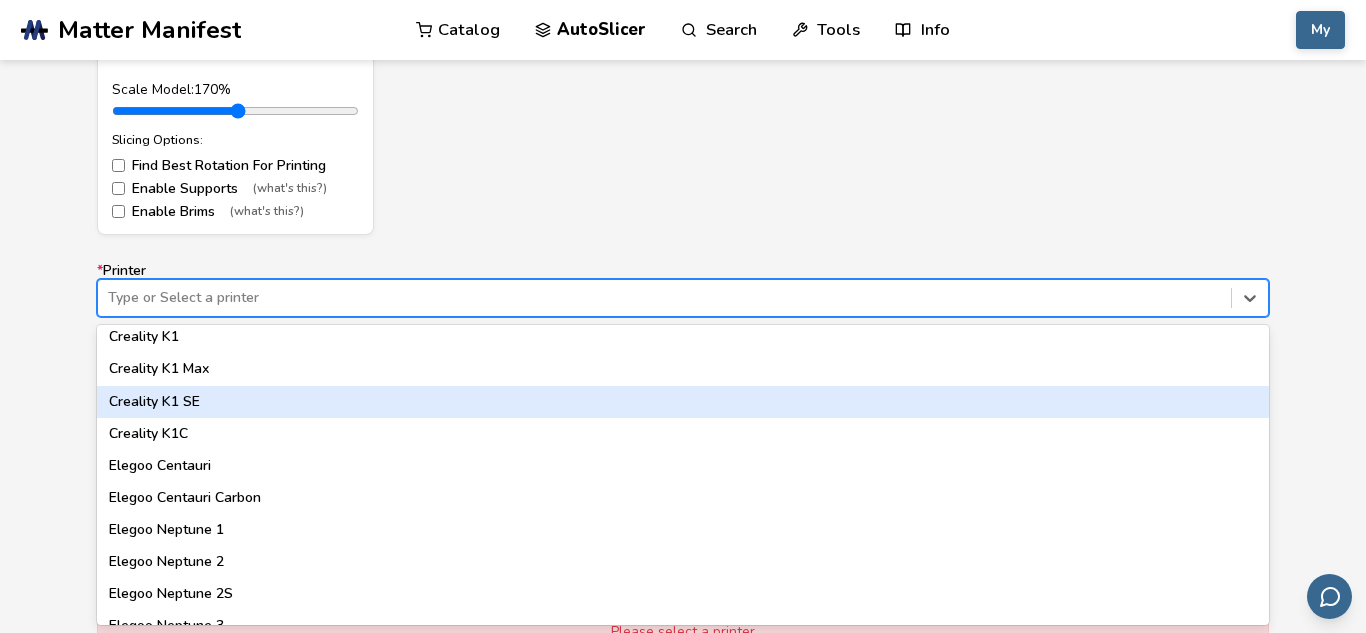 click on "Creality K1 SE" at bounding box center (683, 402) 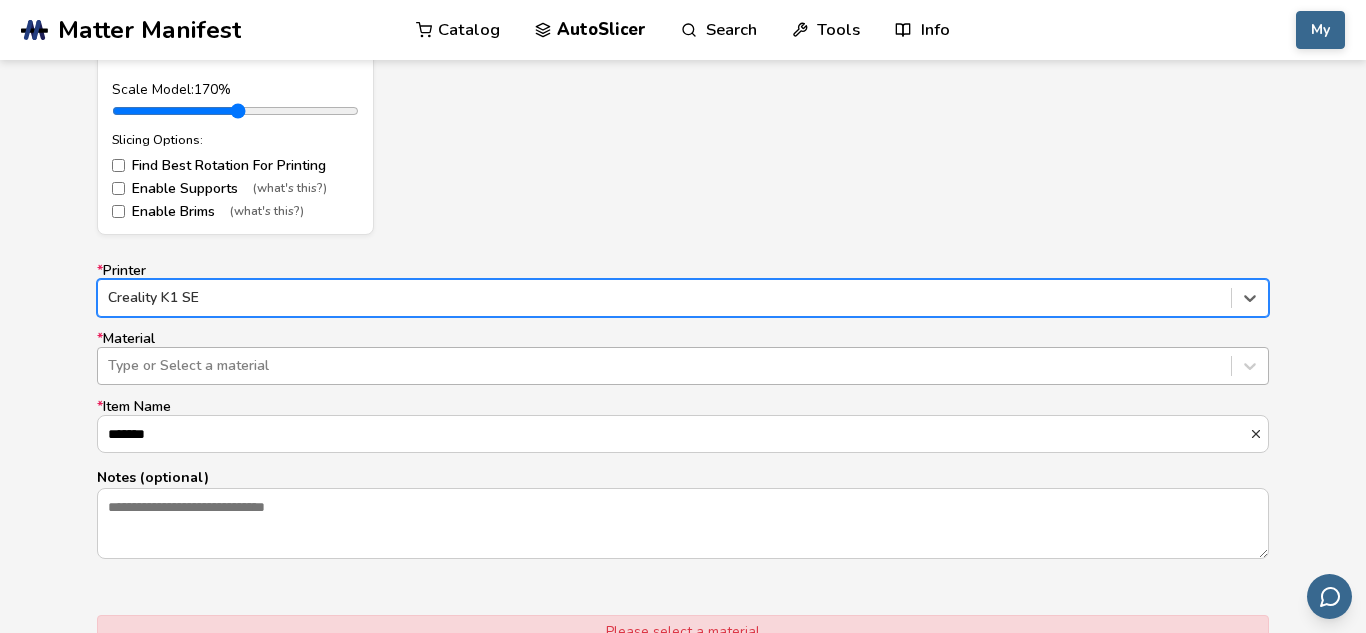 click at bounding box center [664, 366] 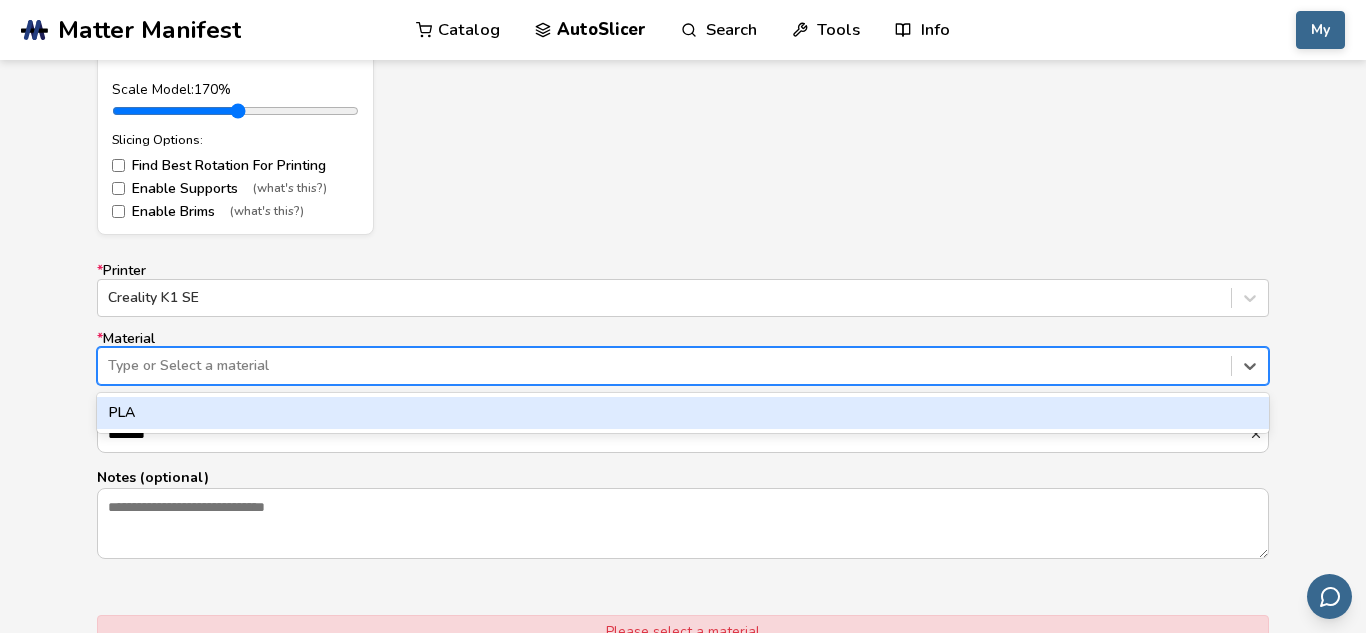 click on "PLA" at bounding box center [683, 413] 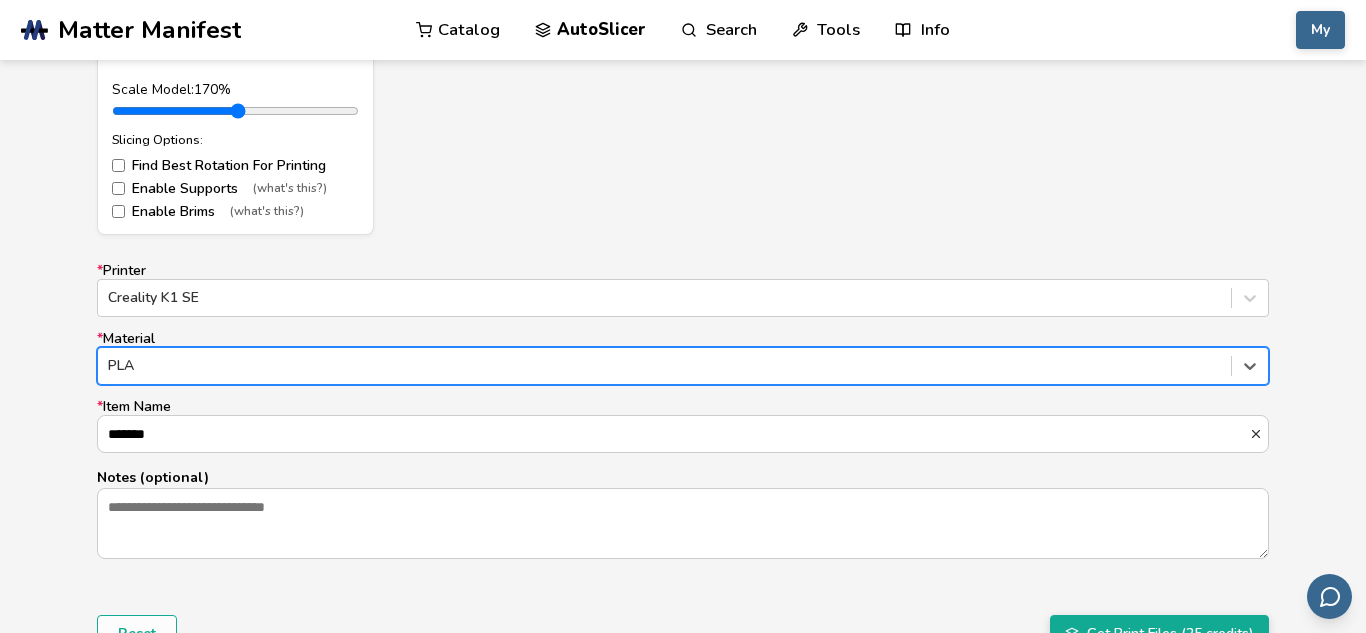 click on "Model Controls: Click and drag to rotate • Scroll to zoom • Right click and drag to pan [FILENAME].stl File Size:  23.84MB Scale Model:  170 % Slicing Options: Find Best Rotation For Printing Enable Supports (what's this?) Enable Brims (what's this?) * Printer [BRAND] [MODEL] * Material option [MATERIAL], selected. [MATERIAL] * Item Name ******* Notes (optional) Reset      Get Print Files (25 credits)" at bounding box center (683, 136) 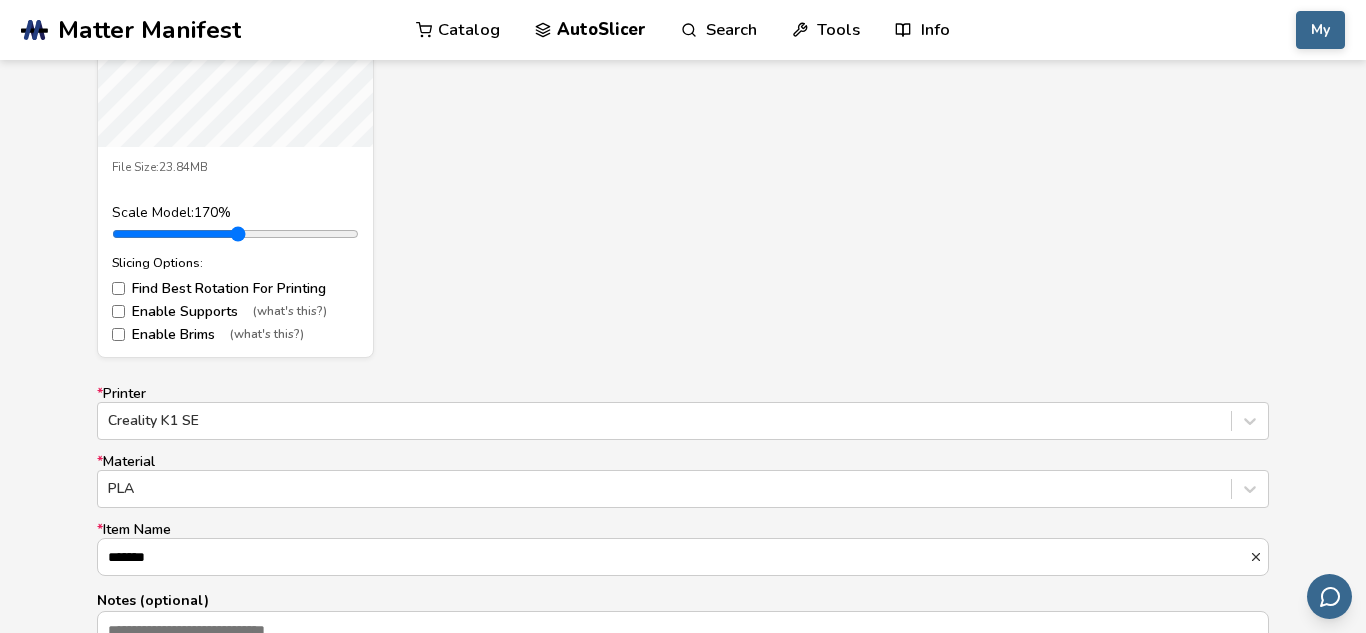 scroll, scrollTop: 923, scrollLeft: 0, axis: vertical 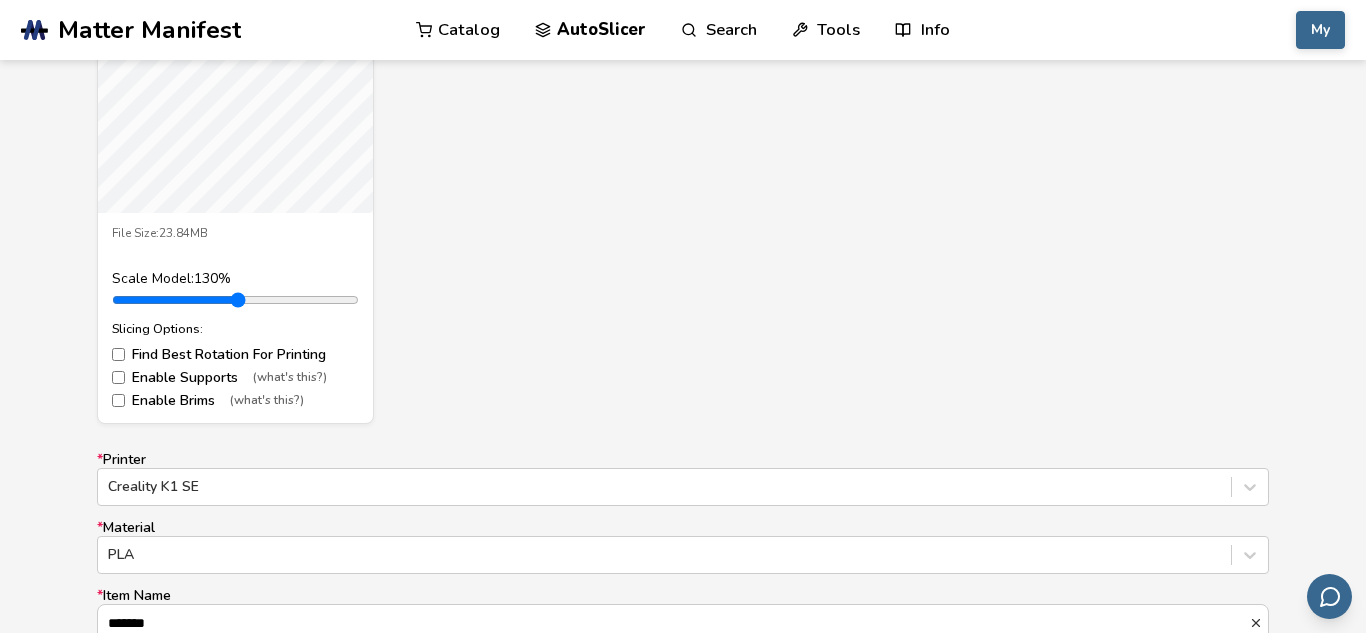 click at bounding box center (235, 300) 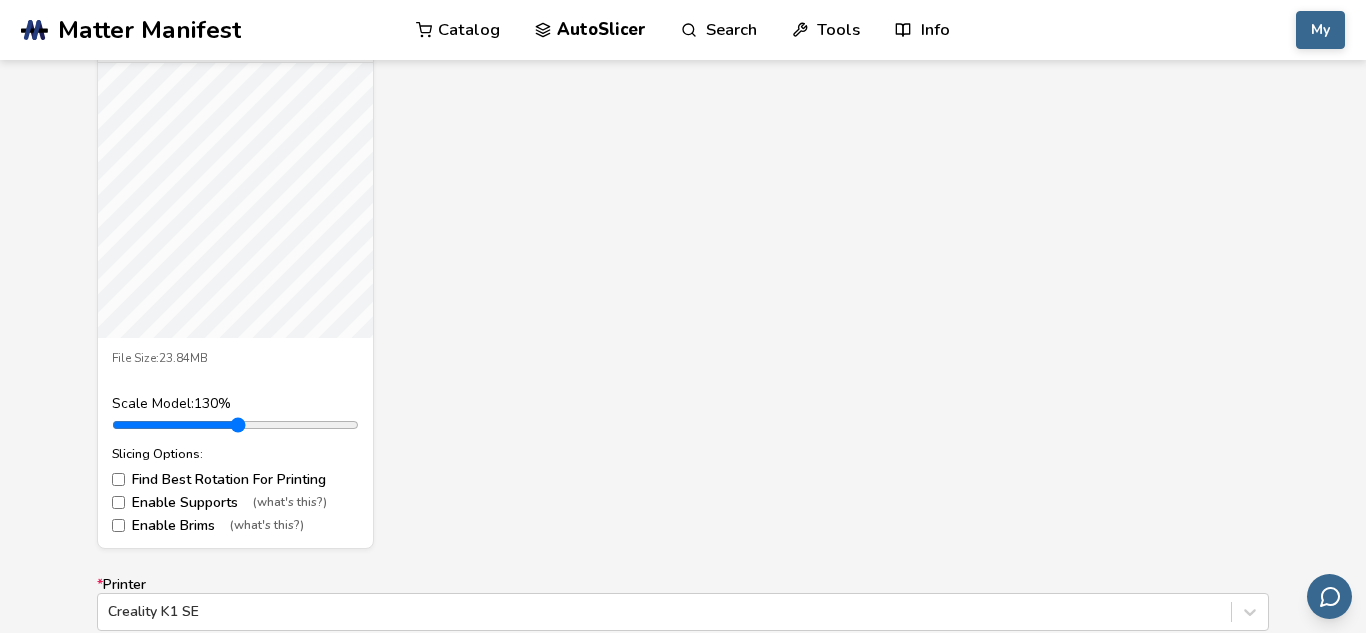 scroll, scrollTop: 799, scrollLeft: 0, axis: vertical 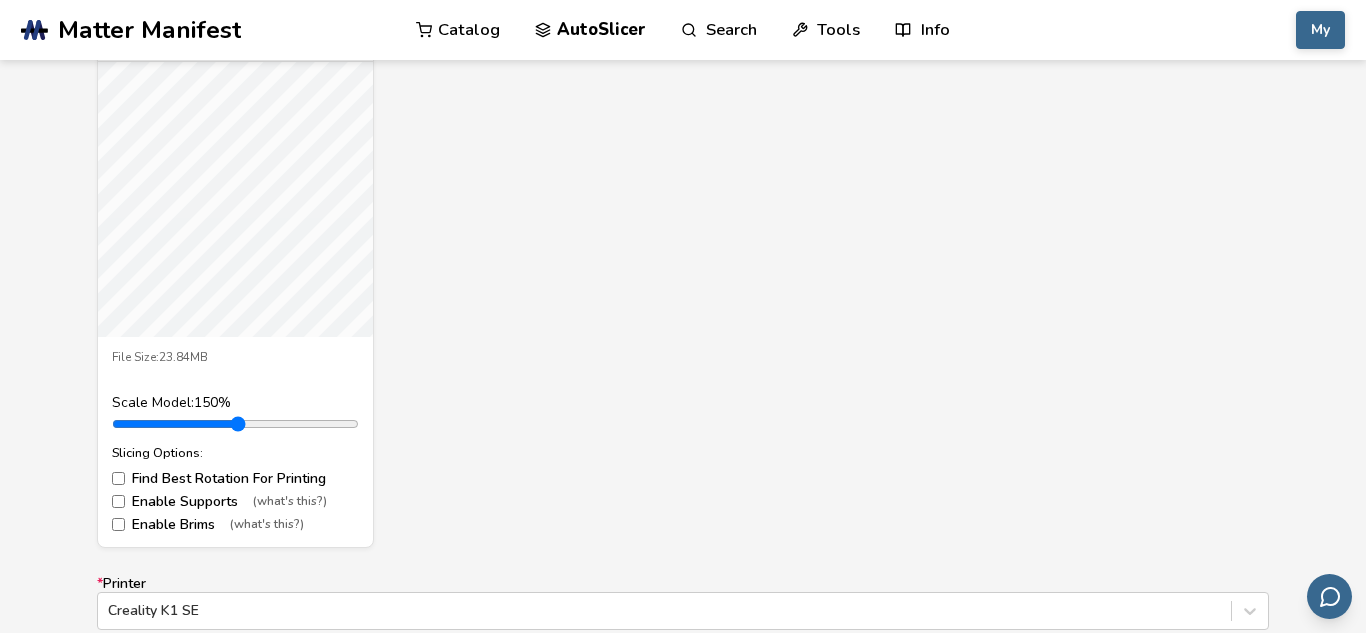 type on "***" 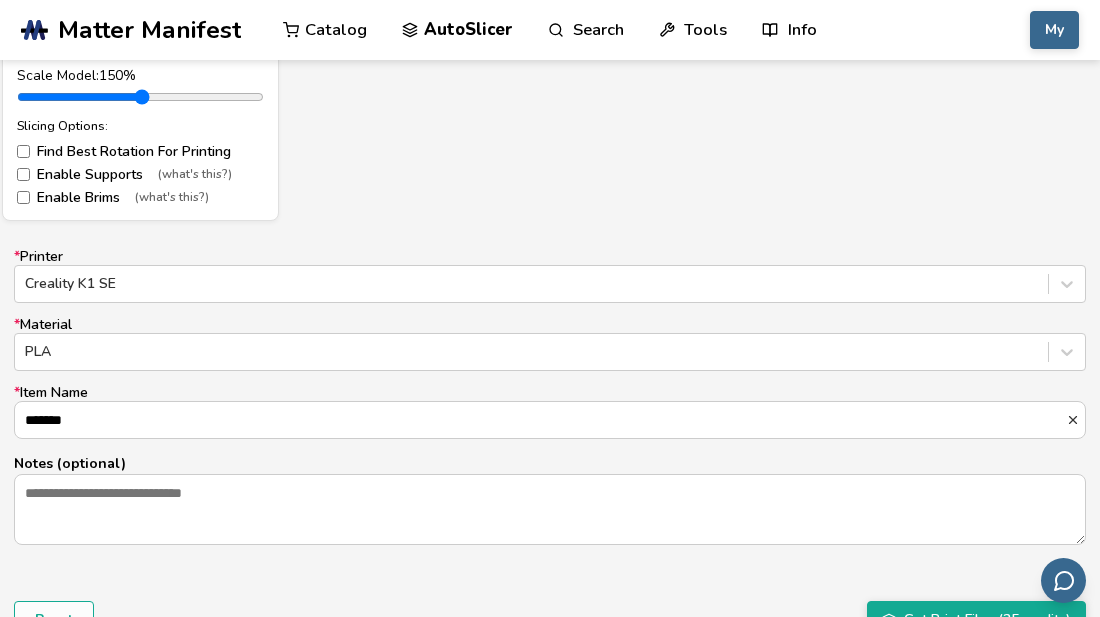 scroll, scrollTop: 1280, scrollLeft: 0, axis: vertical 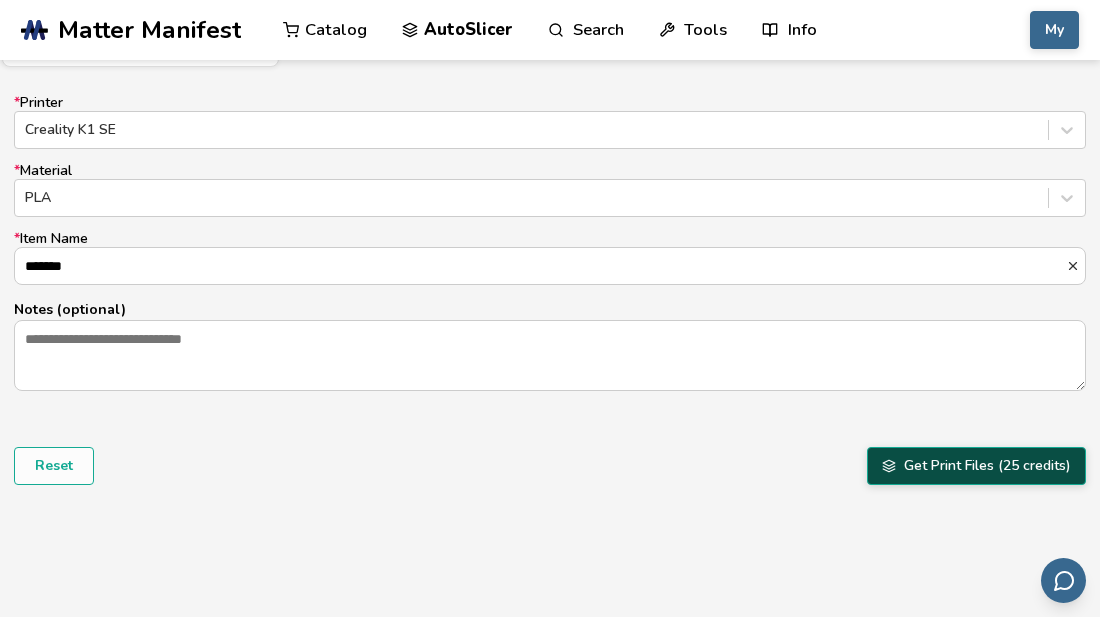 click on "Get Print Files (25 credits)" at bounding box center (976, 466) 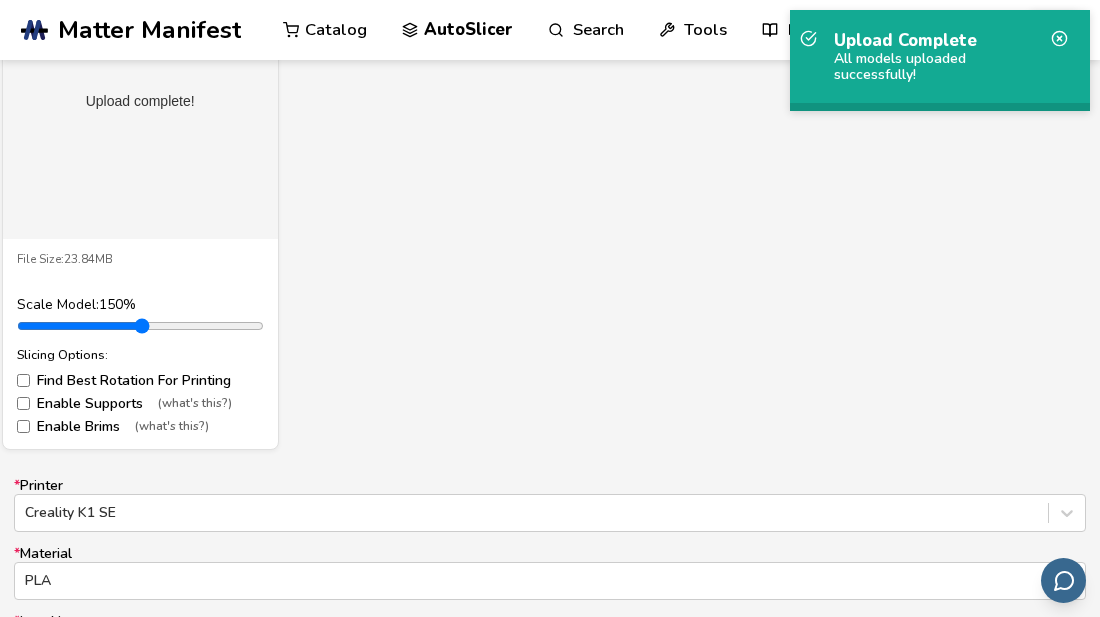 scroll, scrollTop: 878, scrollLeft: 0, axis: vertical 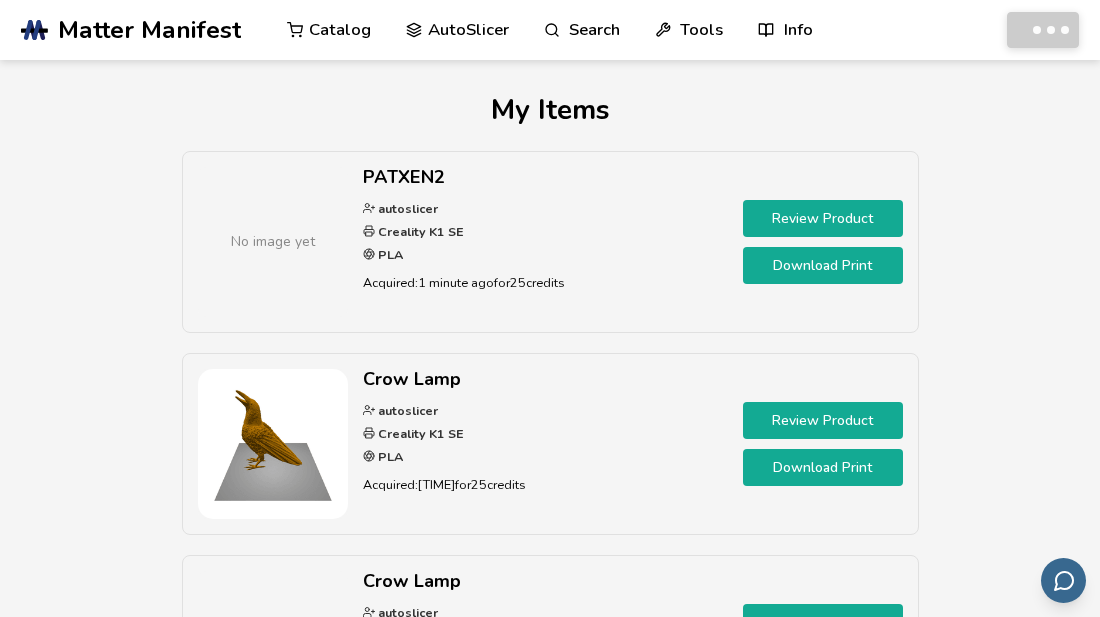 click on "Download Print" at bounding box center [823, 265] 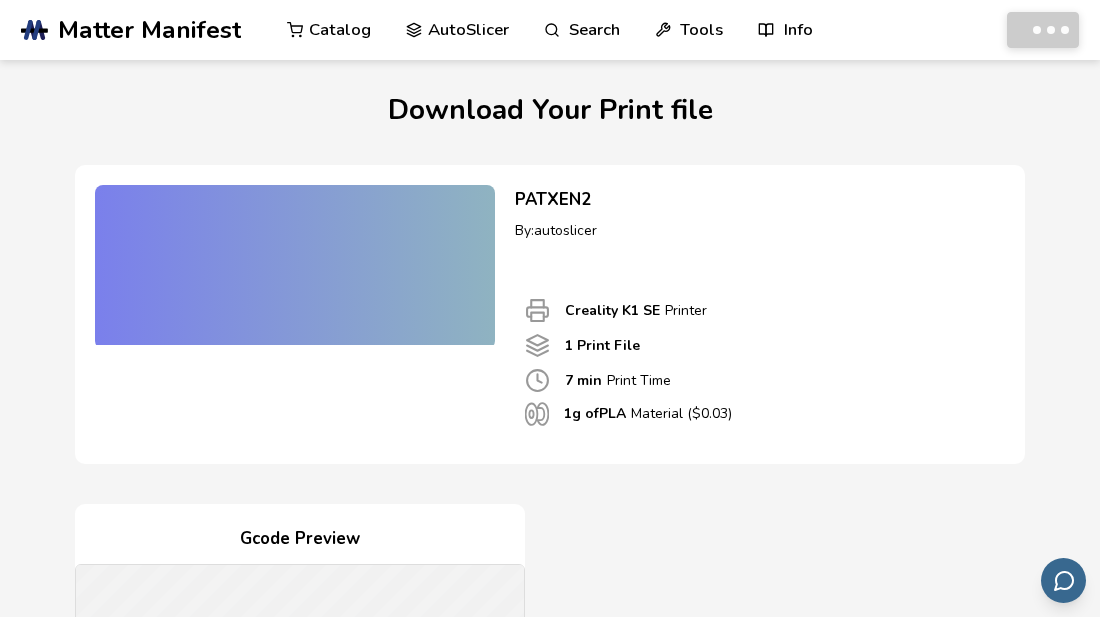 scroll, scrollTop: 0, scrollLeft: 0, axis: both 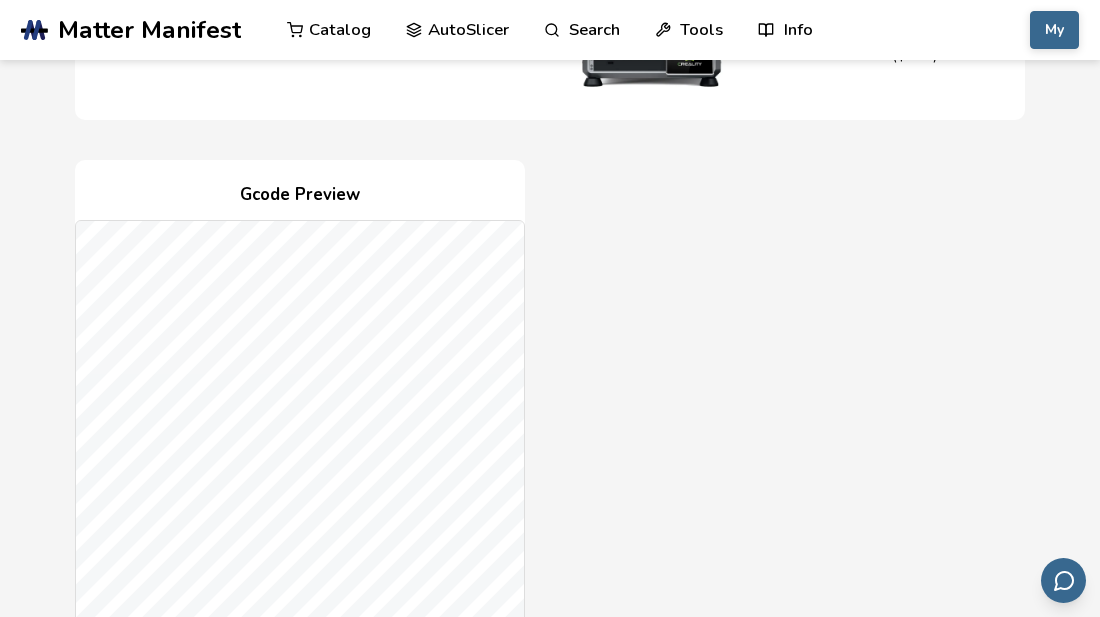 drag, startPoint x: 575, startPoint y: 322, endPoint x: 597, endPoint y: 441, distance: 121.016525 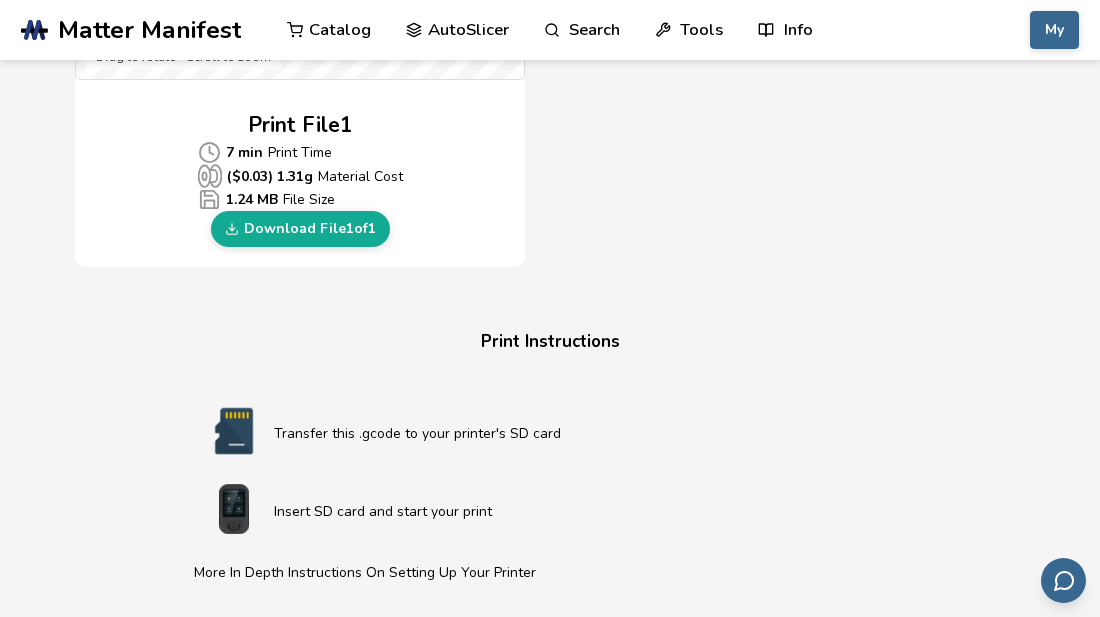 scroll, scrollTop: 988, scrollLeft: 0, axis: vertical 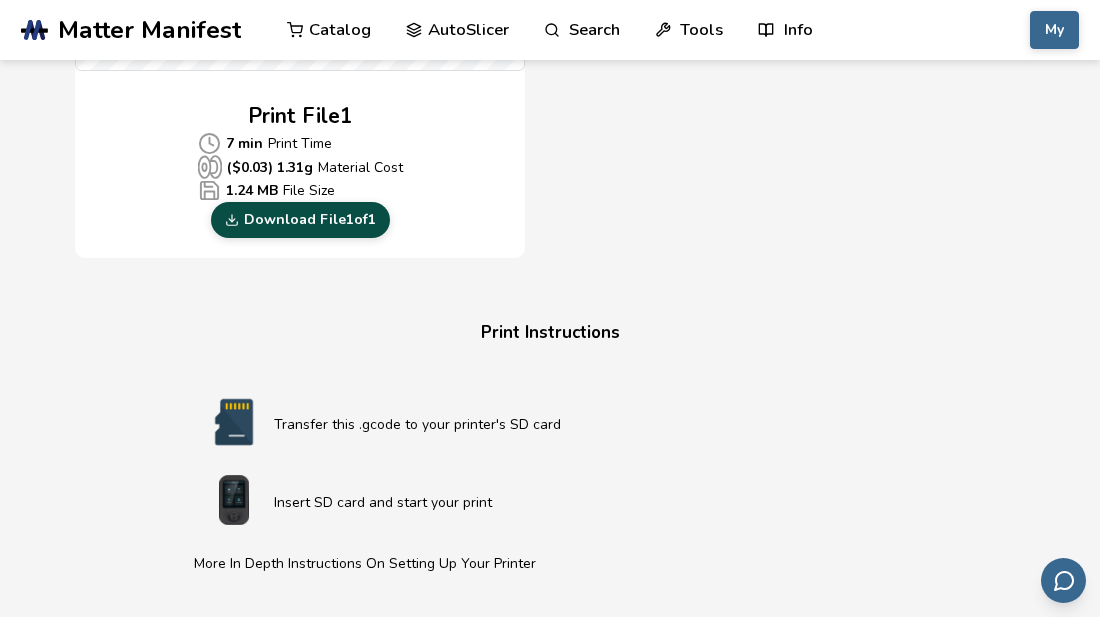 click on "Download File  1  of  1" at bounding box center (300, 220) 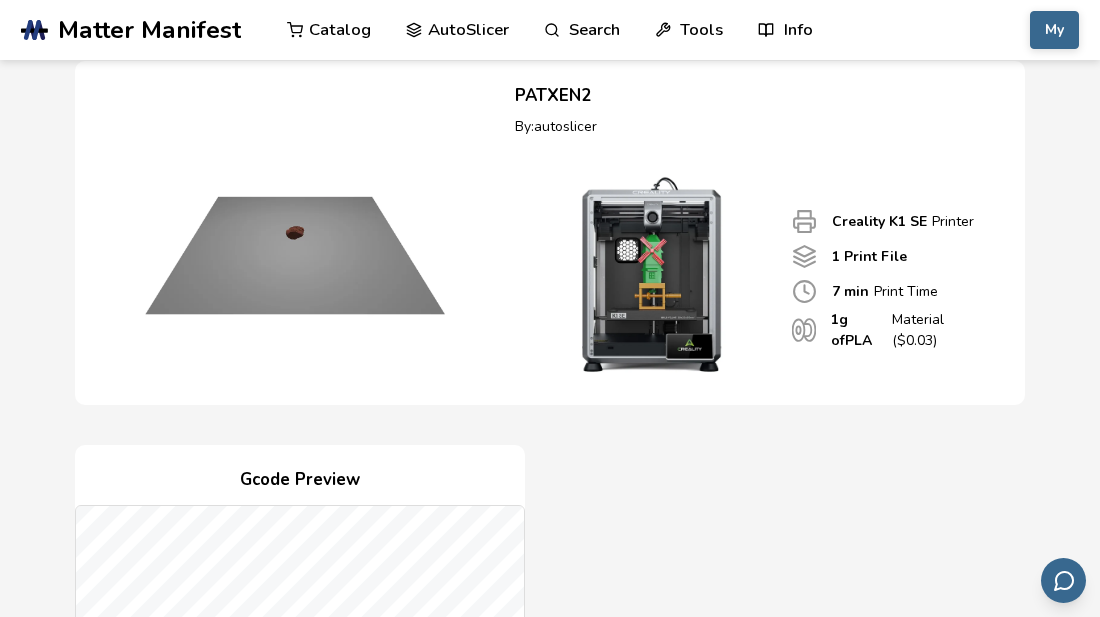 scroll, scrollTop: 0, scrollLeft: 0, axis: both 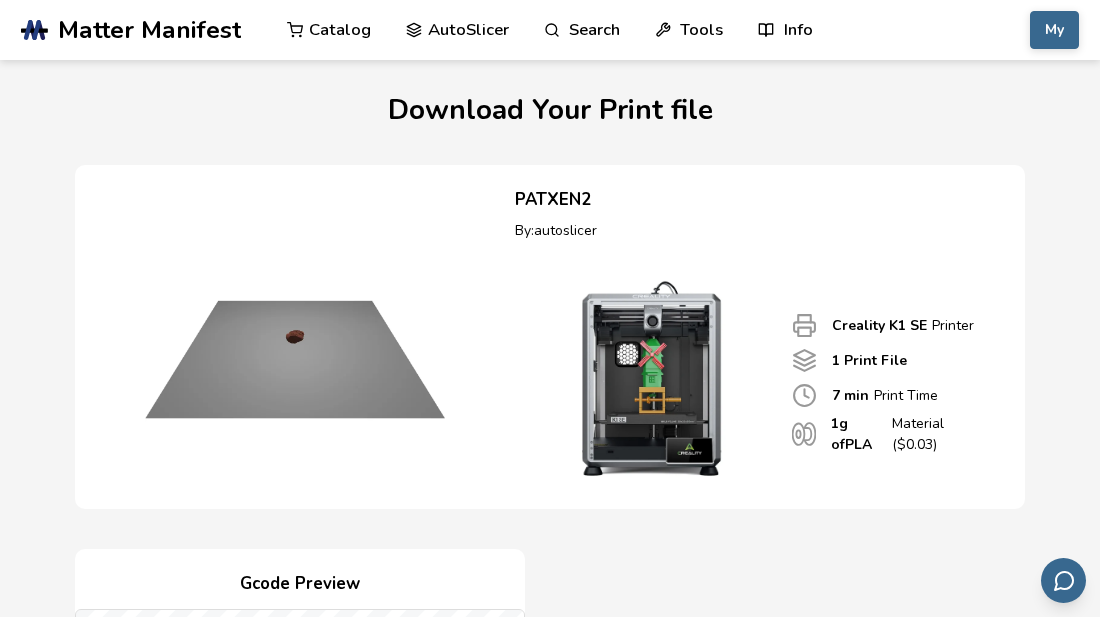 click on "AutoSlicer" at bounding box center [457, 30] 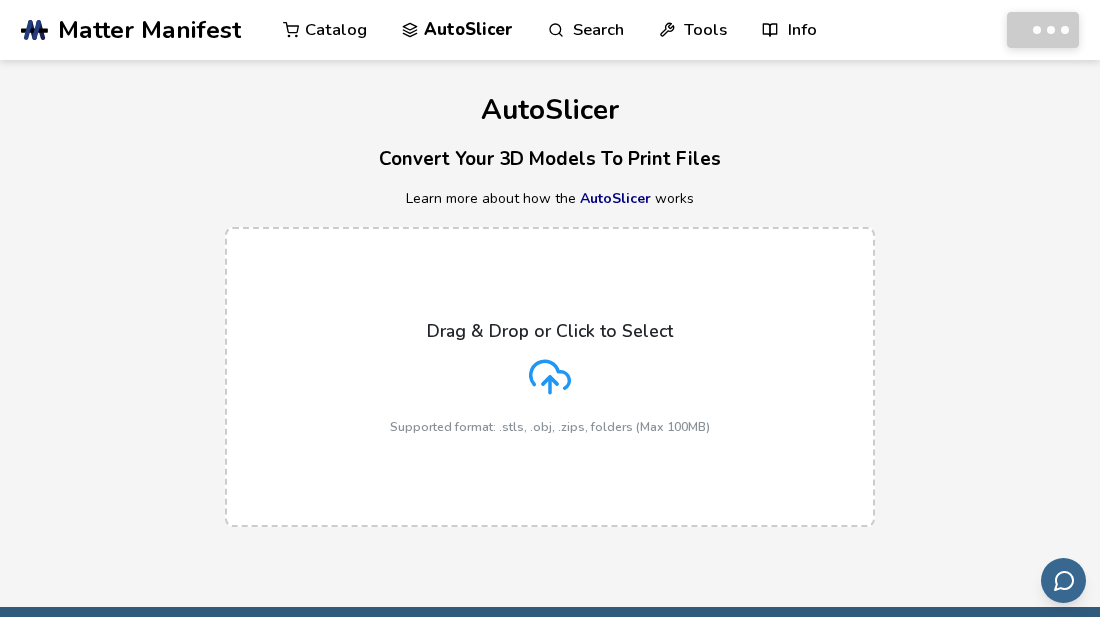 scroll, scrollTop: 0, scrollLeft: 0, axis: both 